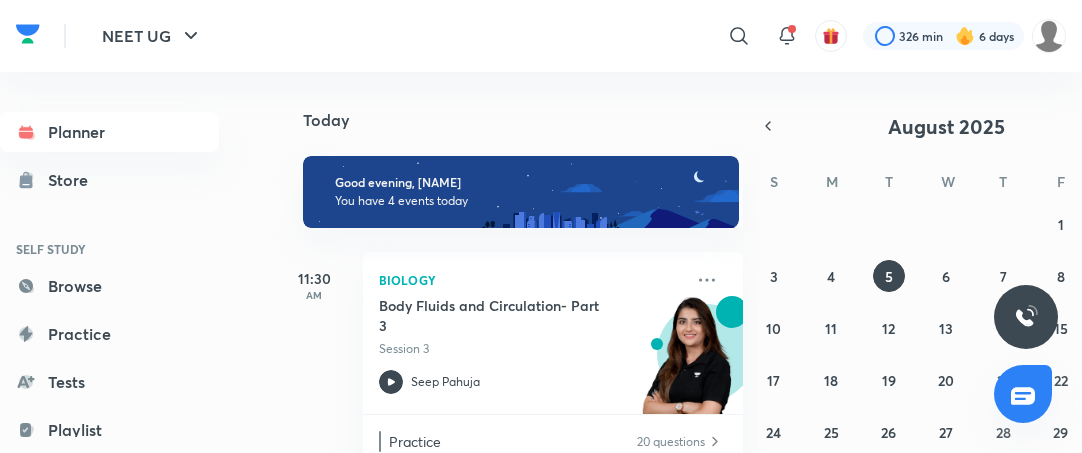 scroll, scrollTop: 0, scrollLeft: 0, axis: both 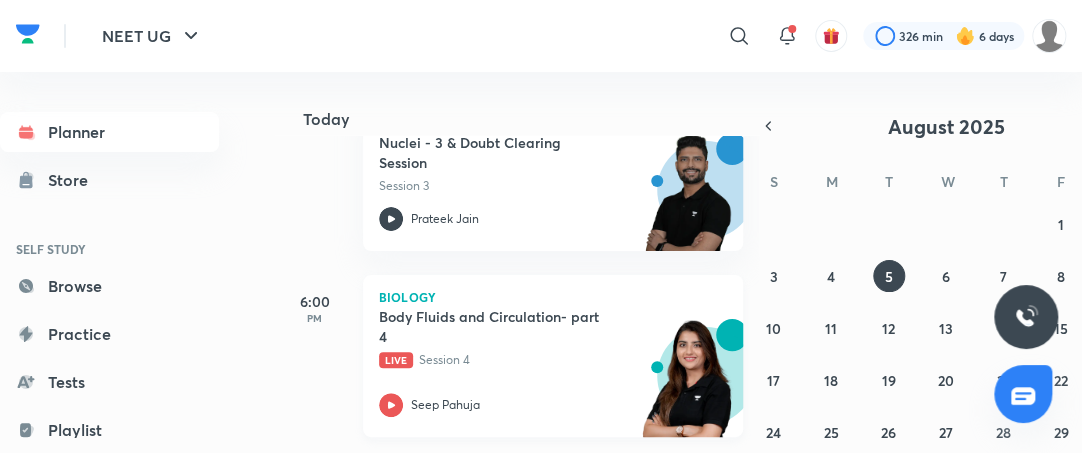 drag, startPoint x: 0, startPoint y: 0, endPoint x: 392, endPoint y: 401, distance: 560.7718 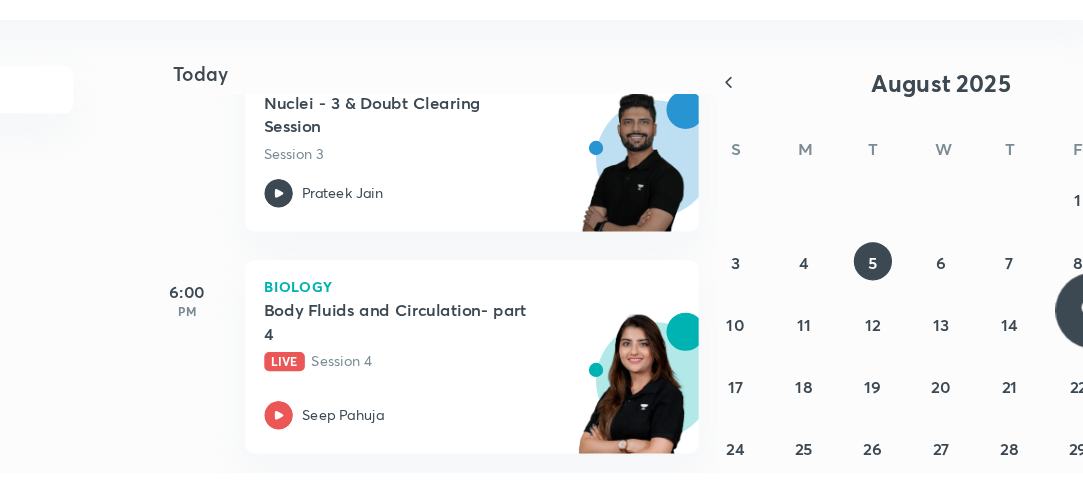 scroll, scrollTop: 0, scrollLeft: 48, axis: horizontal 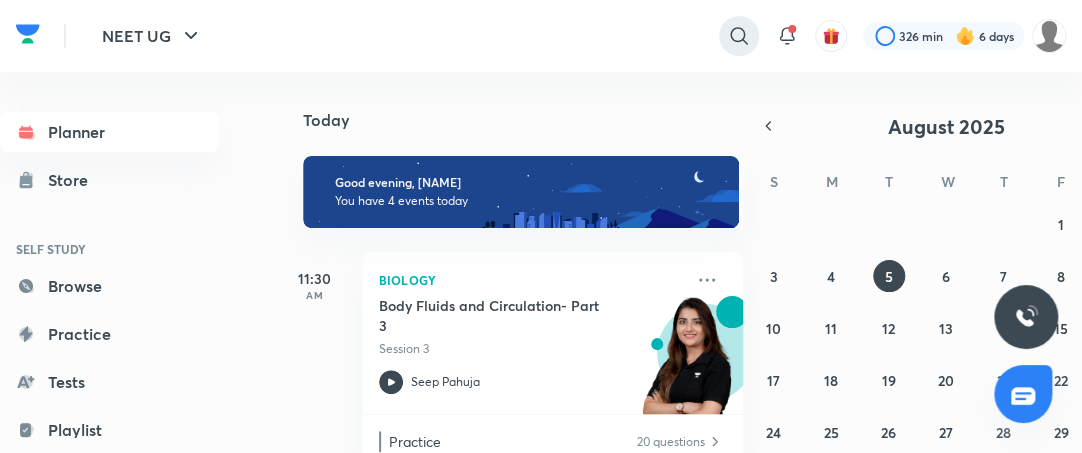 click 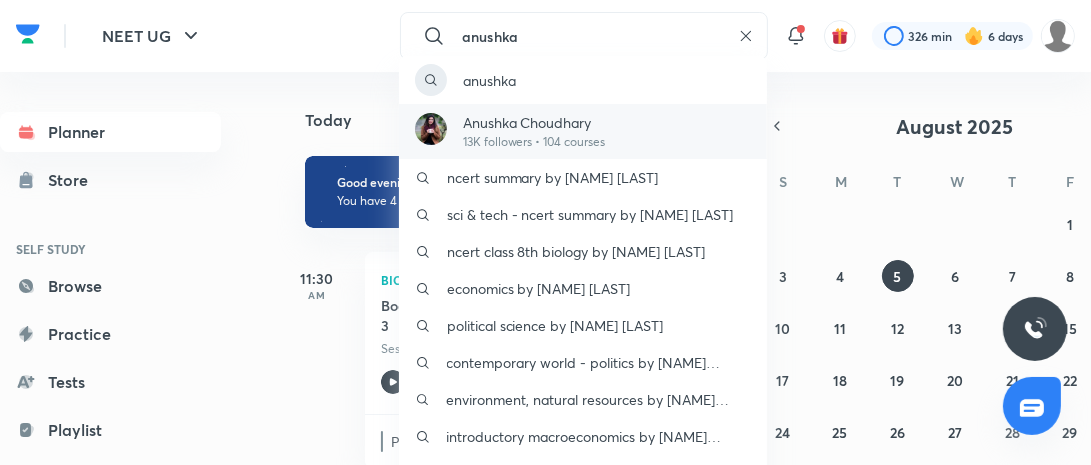 type on "anushka" 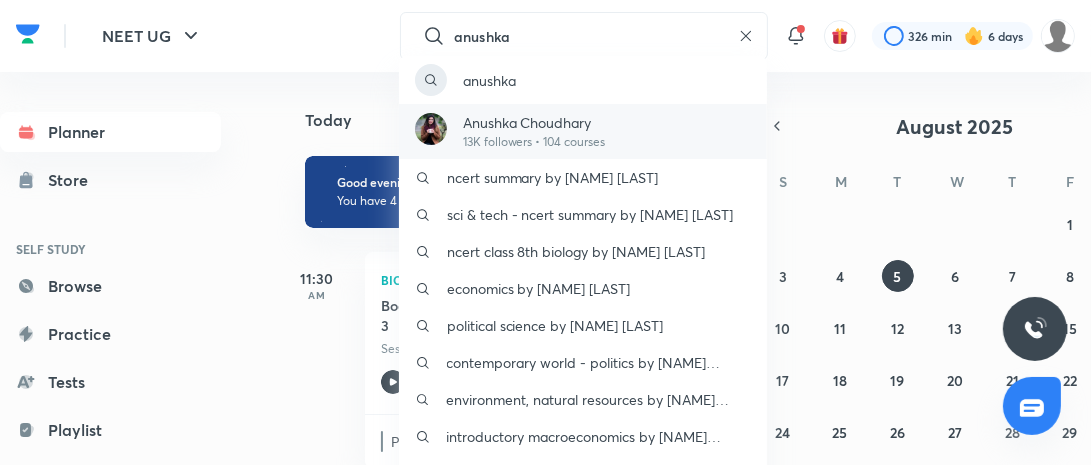 click on "[NAME] [LAST] 13K followers • 104 courses" at bounding box center [583, 131] 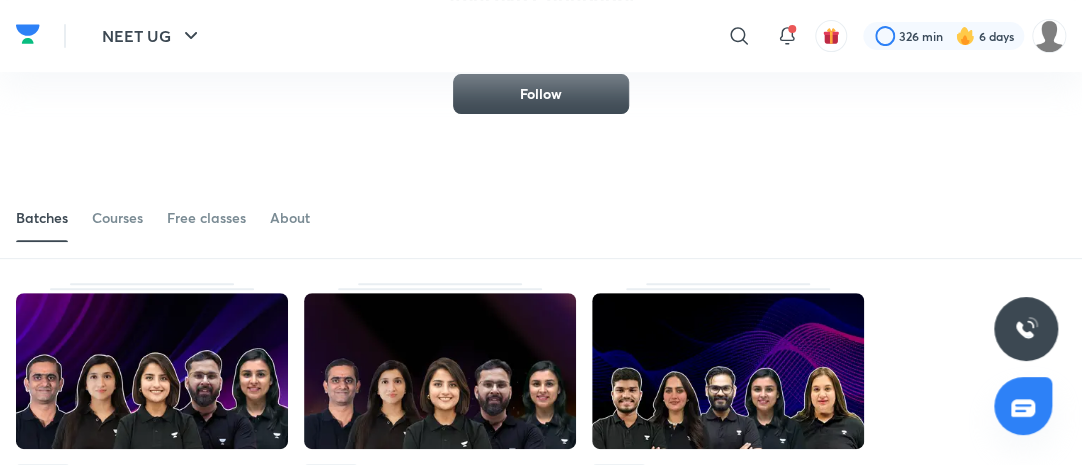 scroll, scrollTop: 137, scrollLeft: 0, axis: vertical 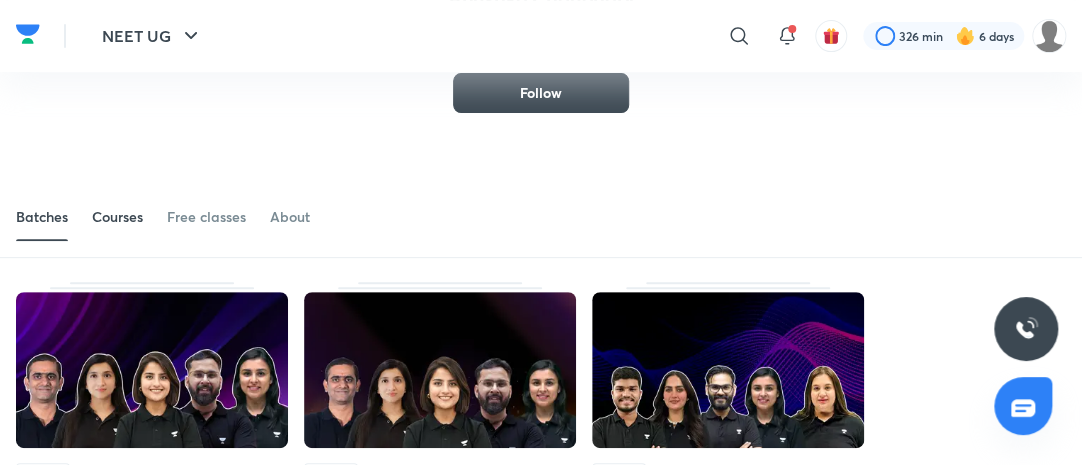 click on "Courses" at bounding box center (117, 217) 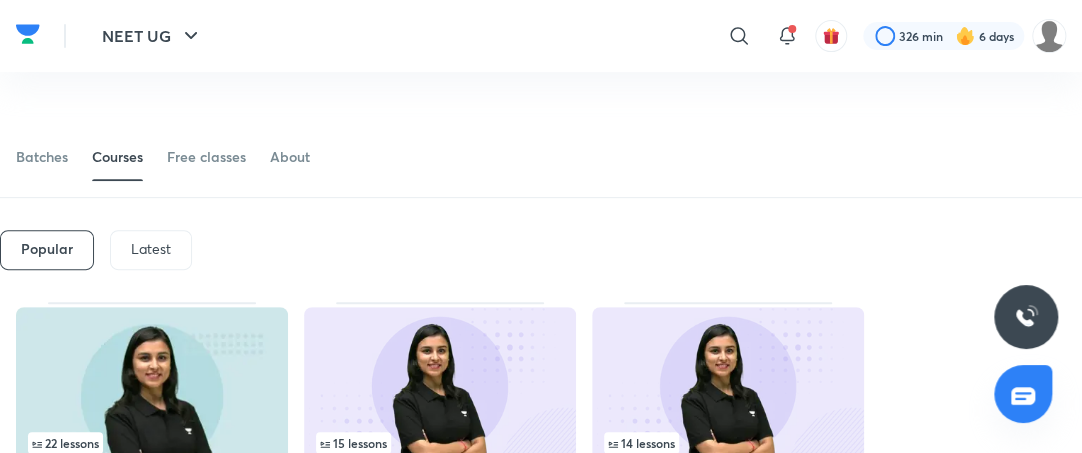 scroll, scrollTop: 239, scrollLeft: 0, axis: vertical 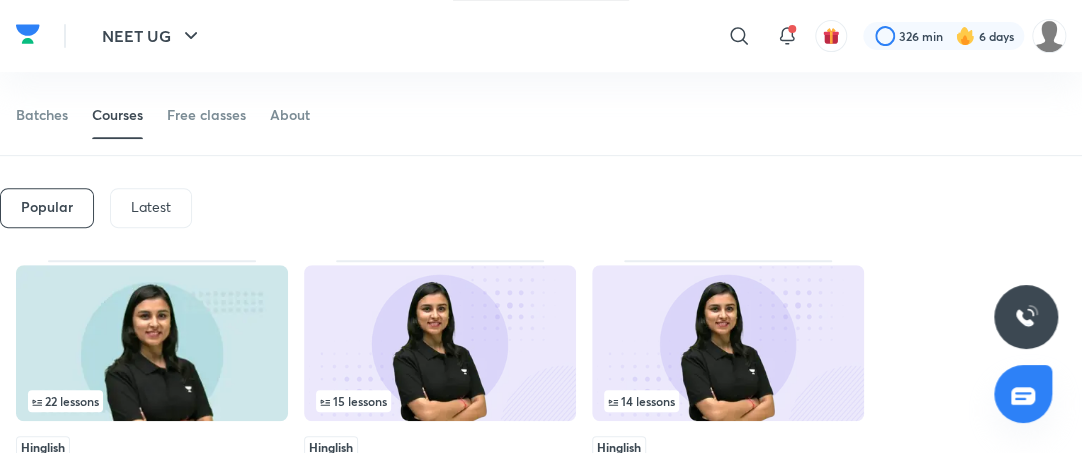 click on "Latest" at bounding box center (151, 207) 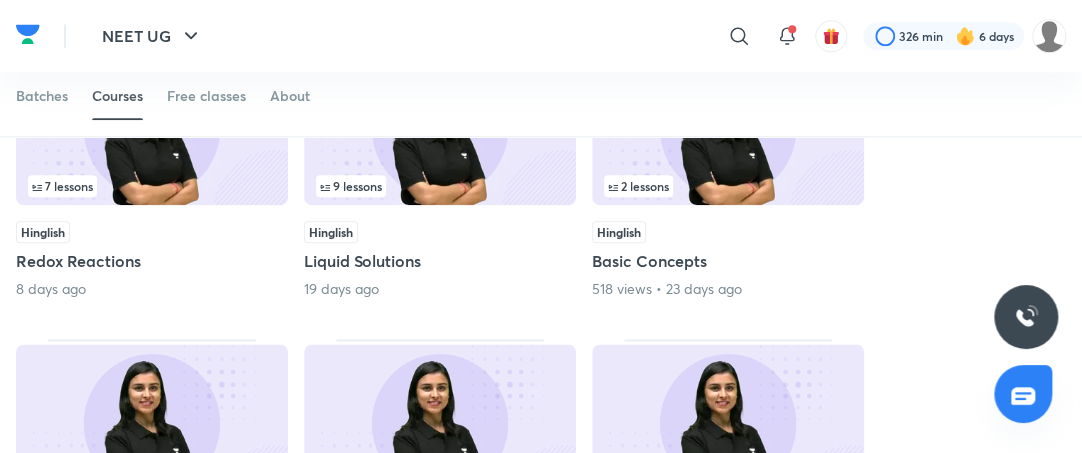 scroll, scrollTop: 715, scrollLeft: 0, axis: vertical 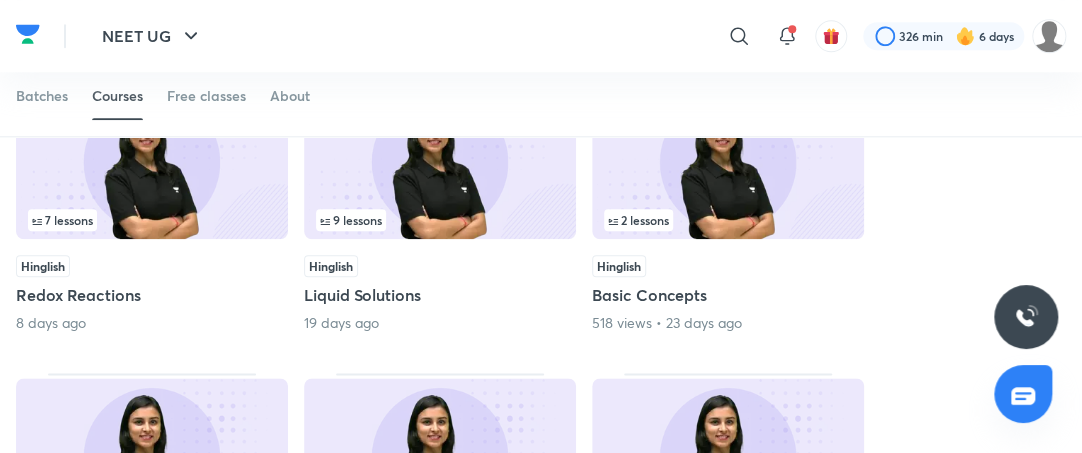 click at bounding box center [440, 161] 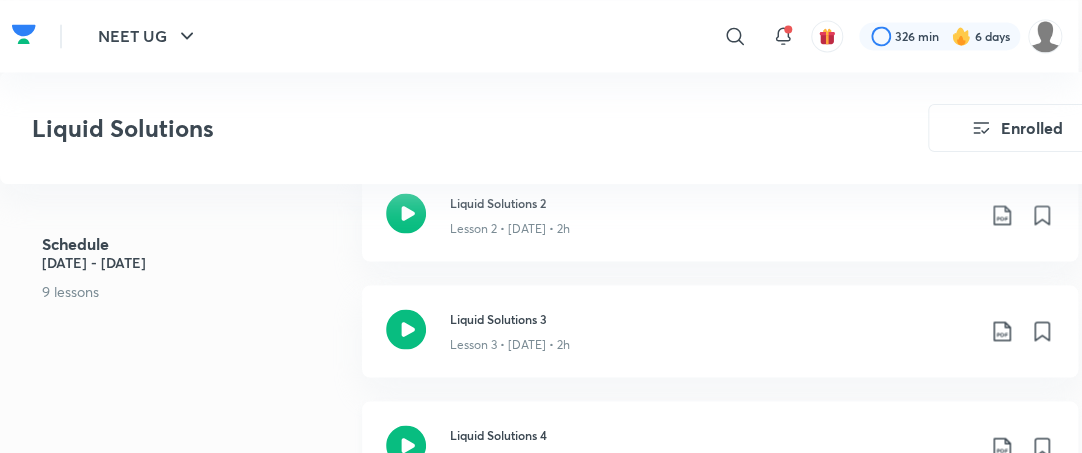 scroll, scrollTop: 1220, scrollLeft: 4, axis: both 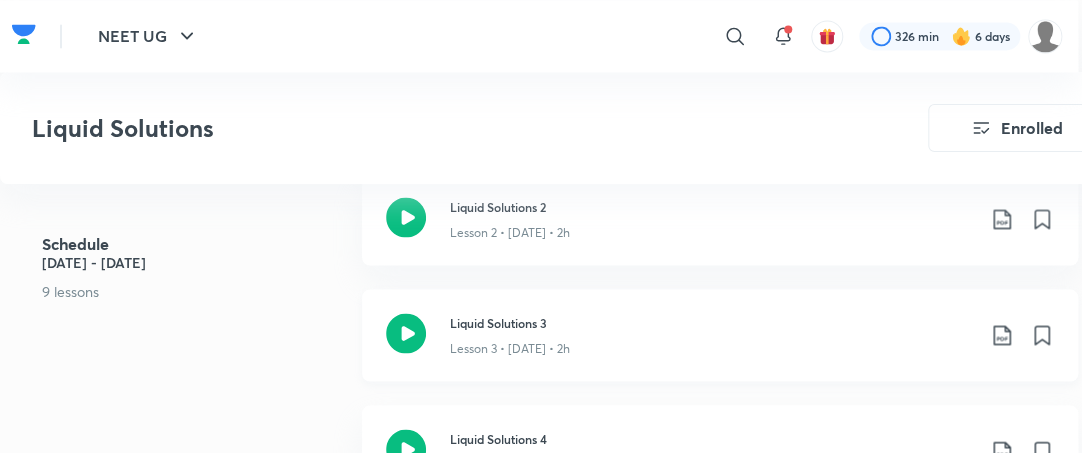 click 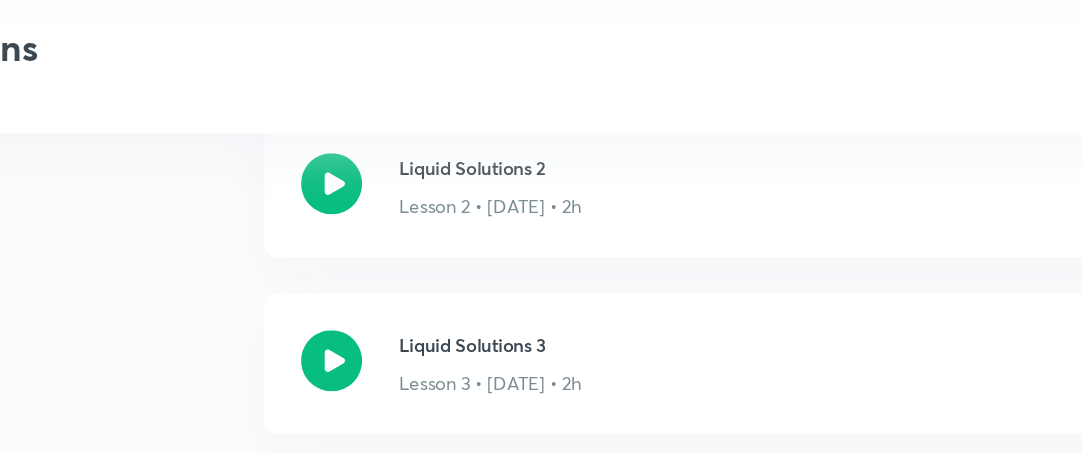 scroll, scrollTop: 1220, scrollLeft: 4, axis: both 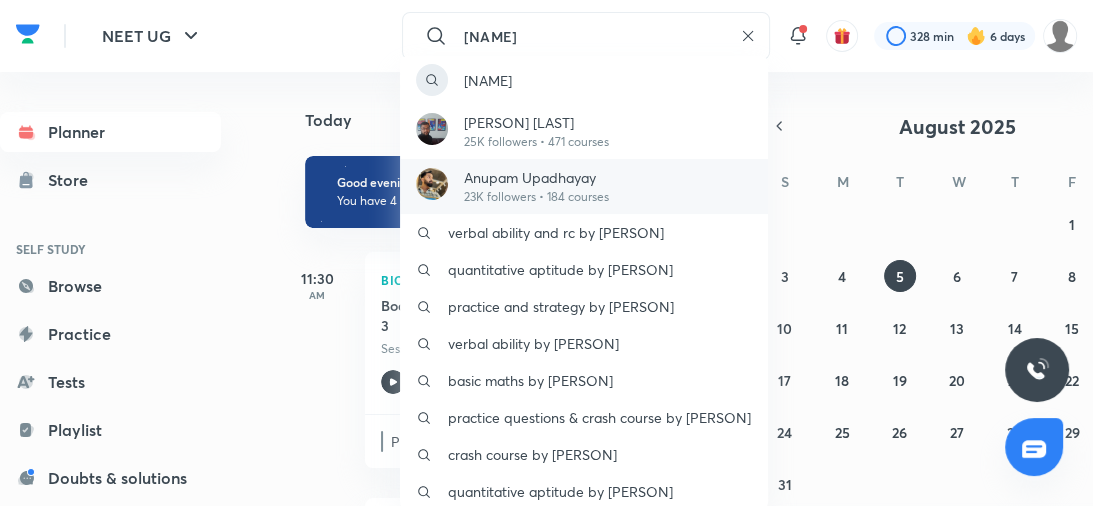 type on "[NAME]" 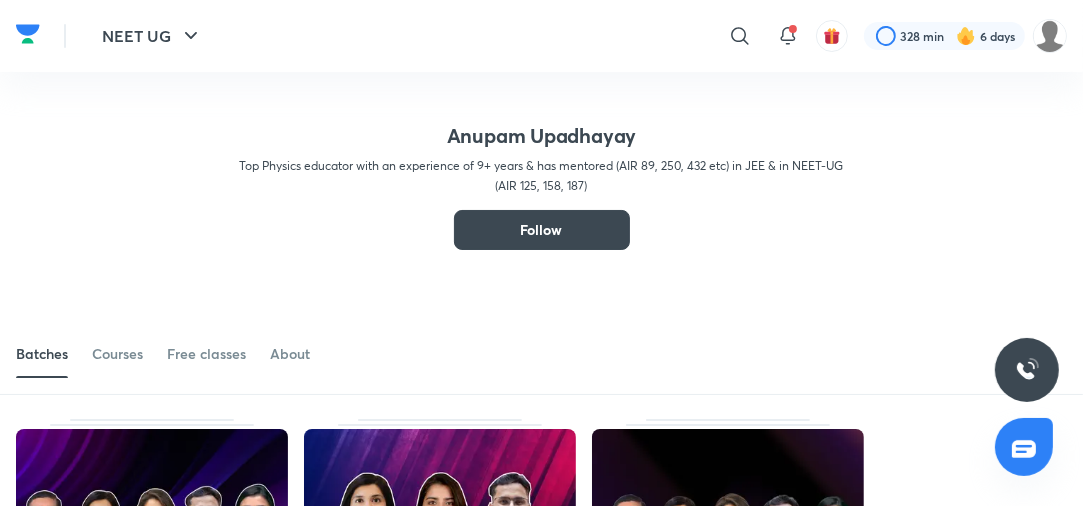 scroll, scrollTop: 129, scrollLeft: 0, axis: vertical 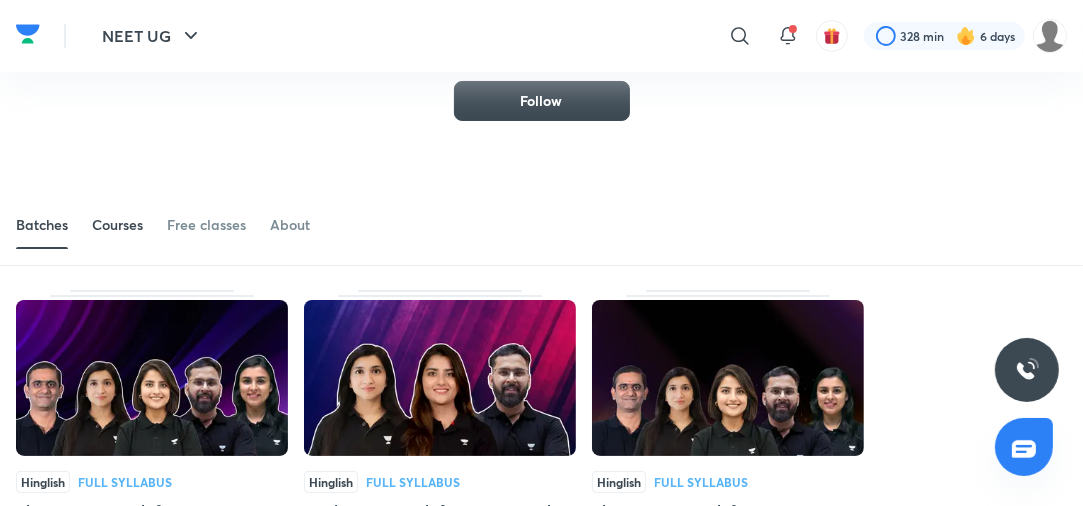click on "Courses" at bounding box center (117, 225) 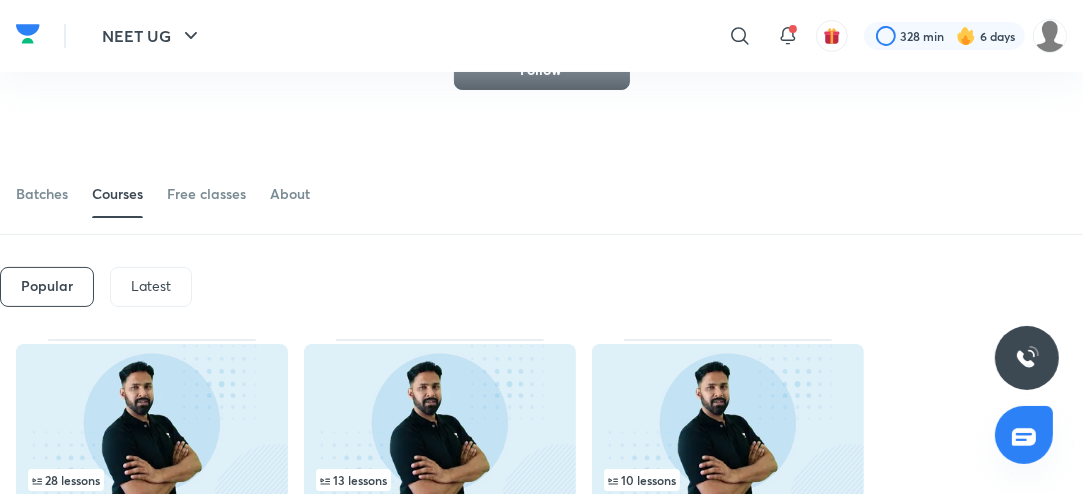 scroll, scrollTop: 120, scrollLeft: 0, axis: vertical 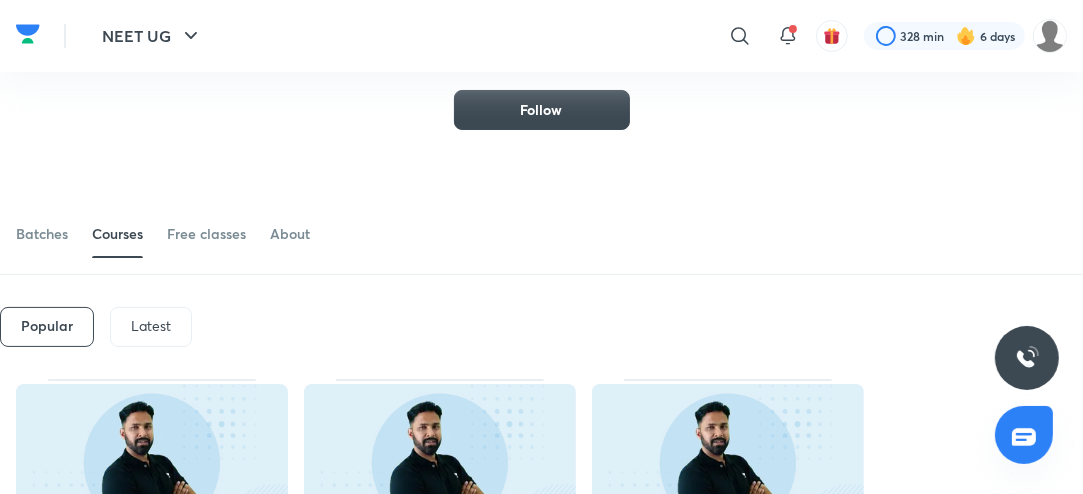 click on "Latest" at bounding box center [151, 326] 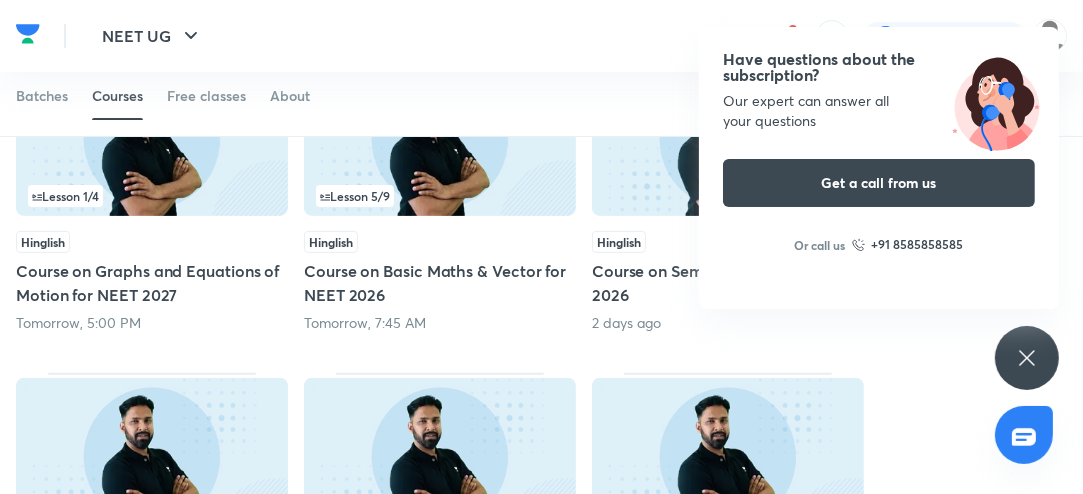 scroll, scrollTop: 444, scrollLeft: 0, axis: vertical 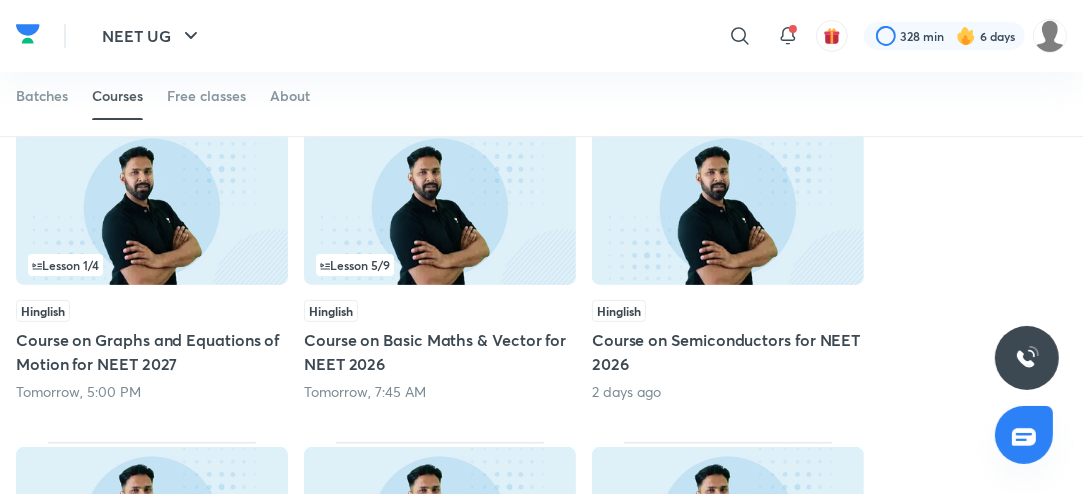 click at bounding box center [728, 207] 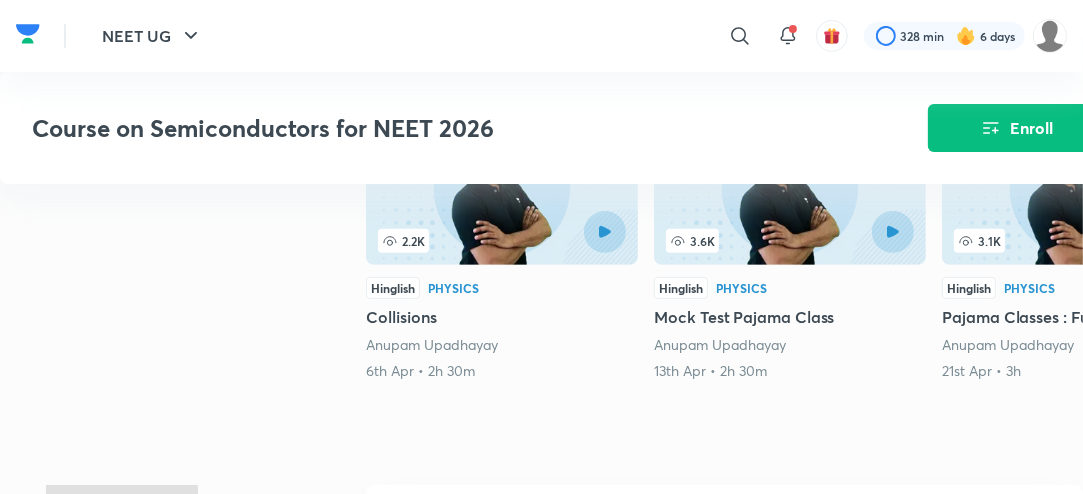 scroll, scrollTop: 516, scrollLeft: 0, axis: vertical 